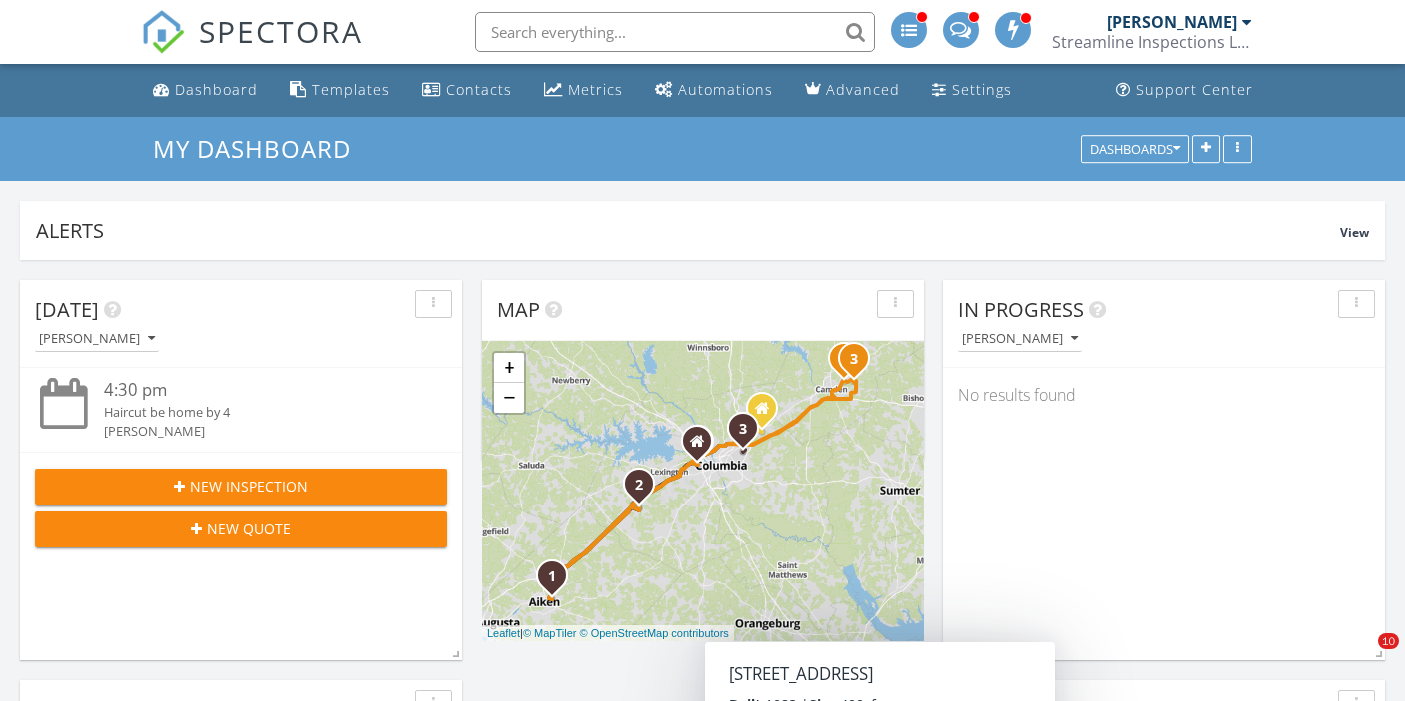 scroll, scrollTop: 787, scrollLeft: 0, axis: vertical 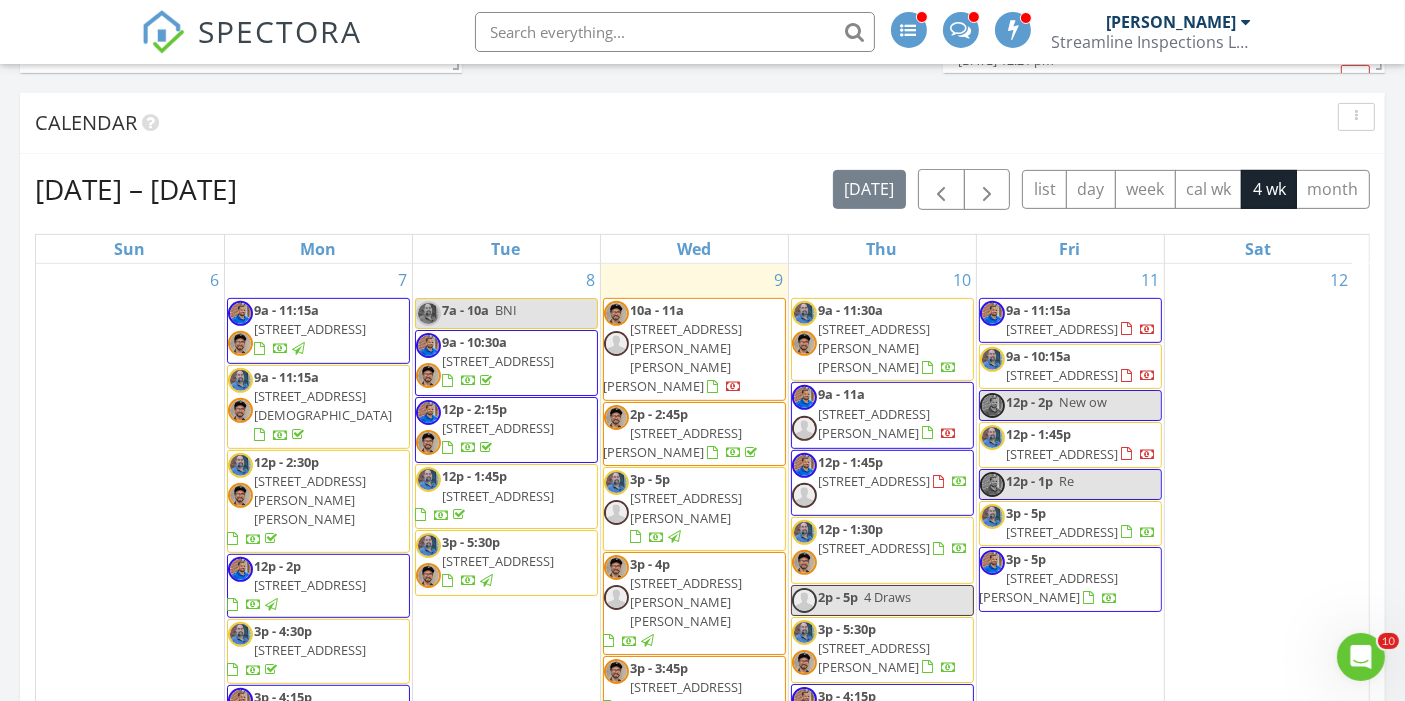 click on "10a - 11a
510 House Finch Hill, Aiken 29801" at bounding box center (694, 349) 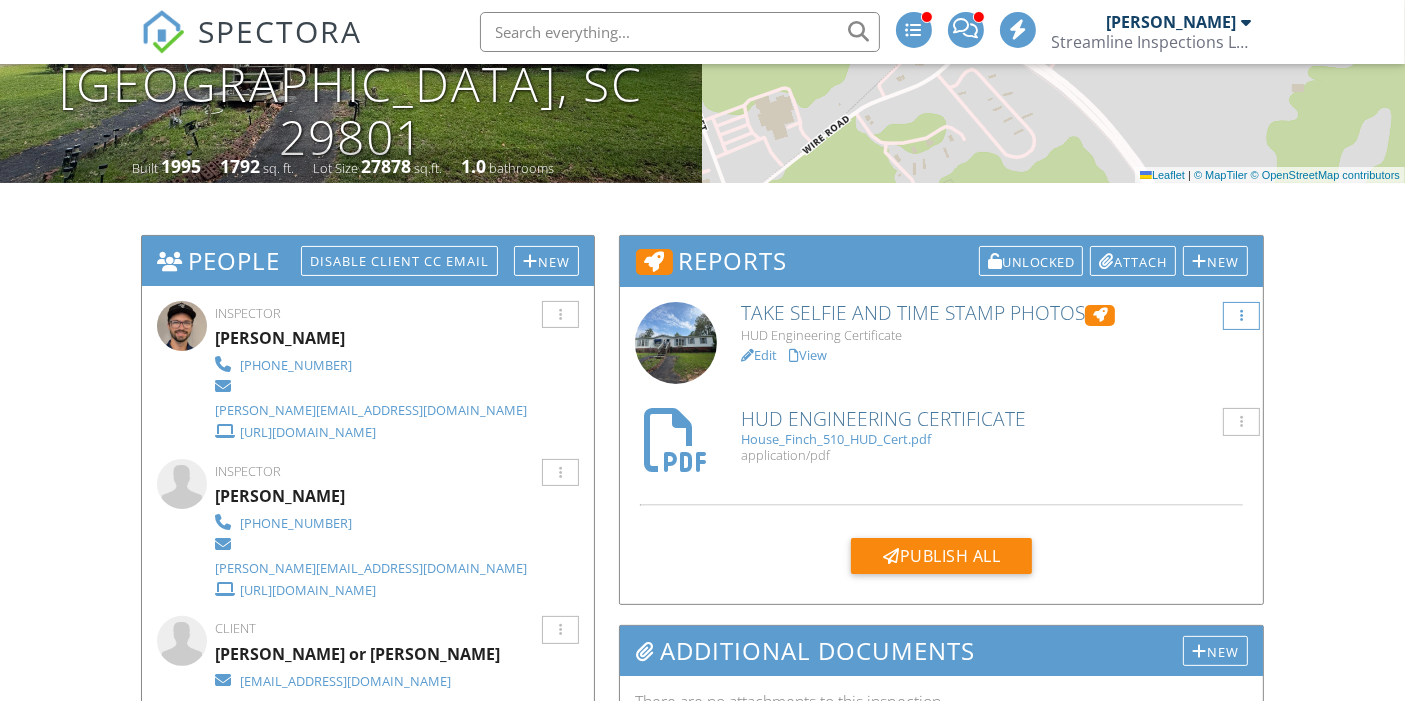 scroll, scrollTop: 351, scrollLeft: 0, axis: vertical 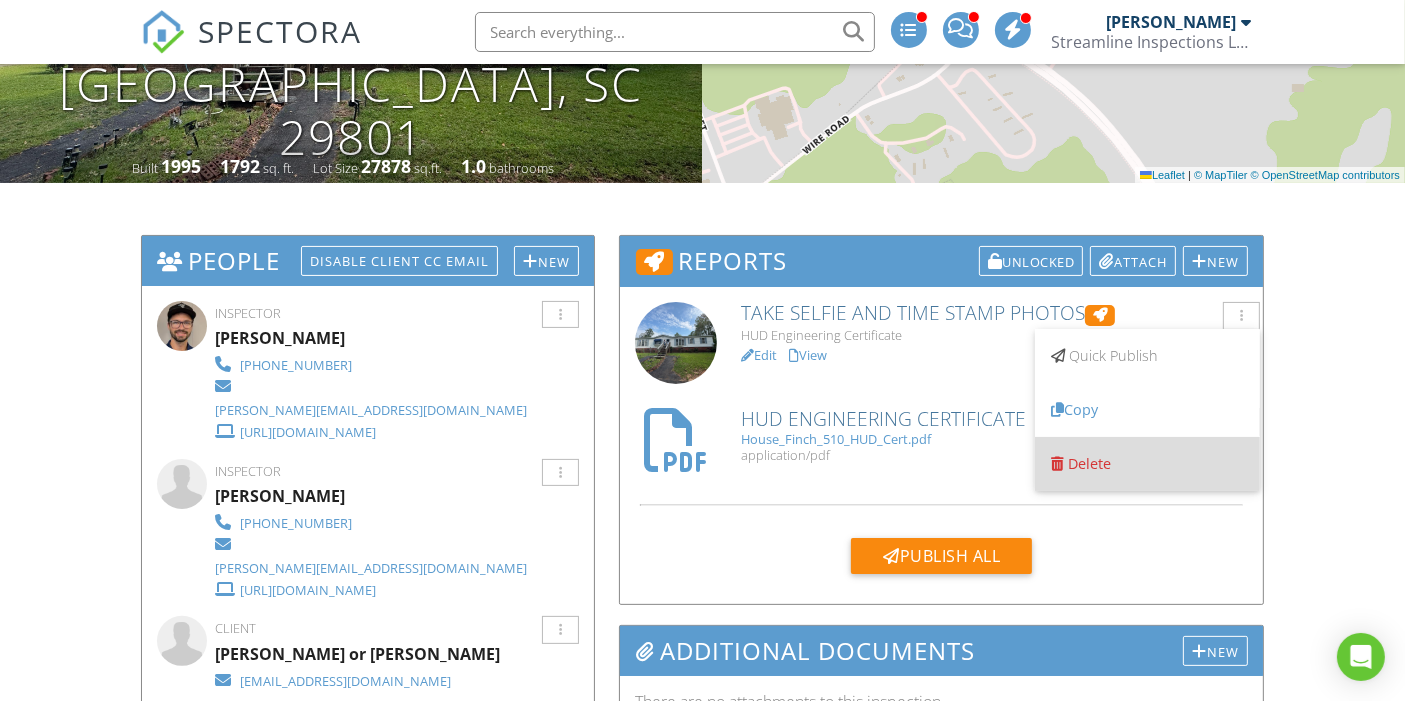 click on "Delete" at bounding box center (1089, 463) 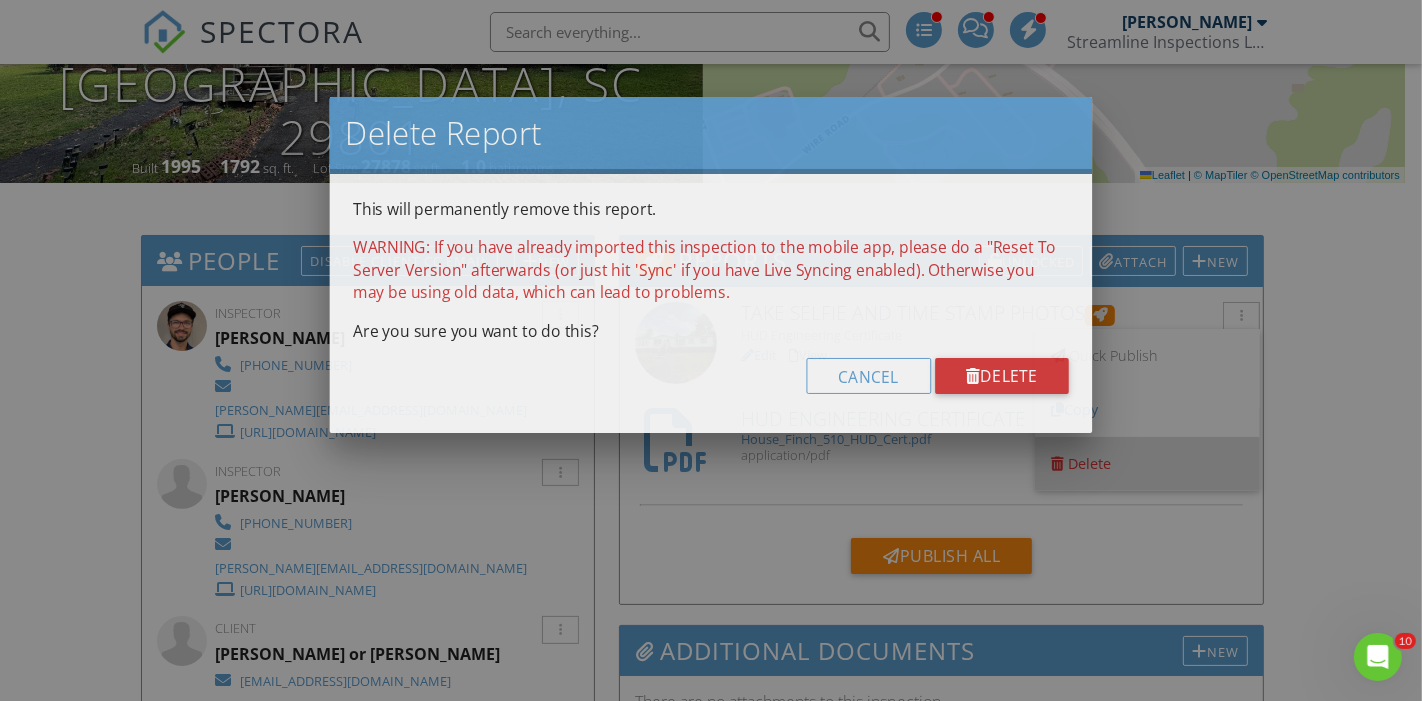 scroll, scrollTop: 0, scrollLeft: 0, axis: both 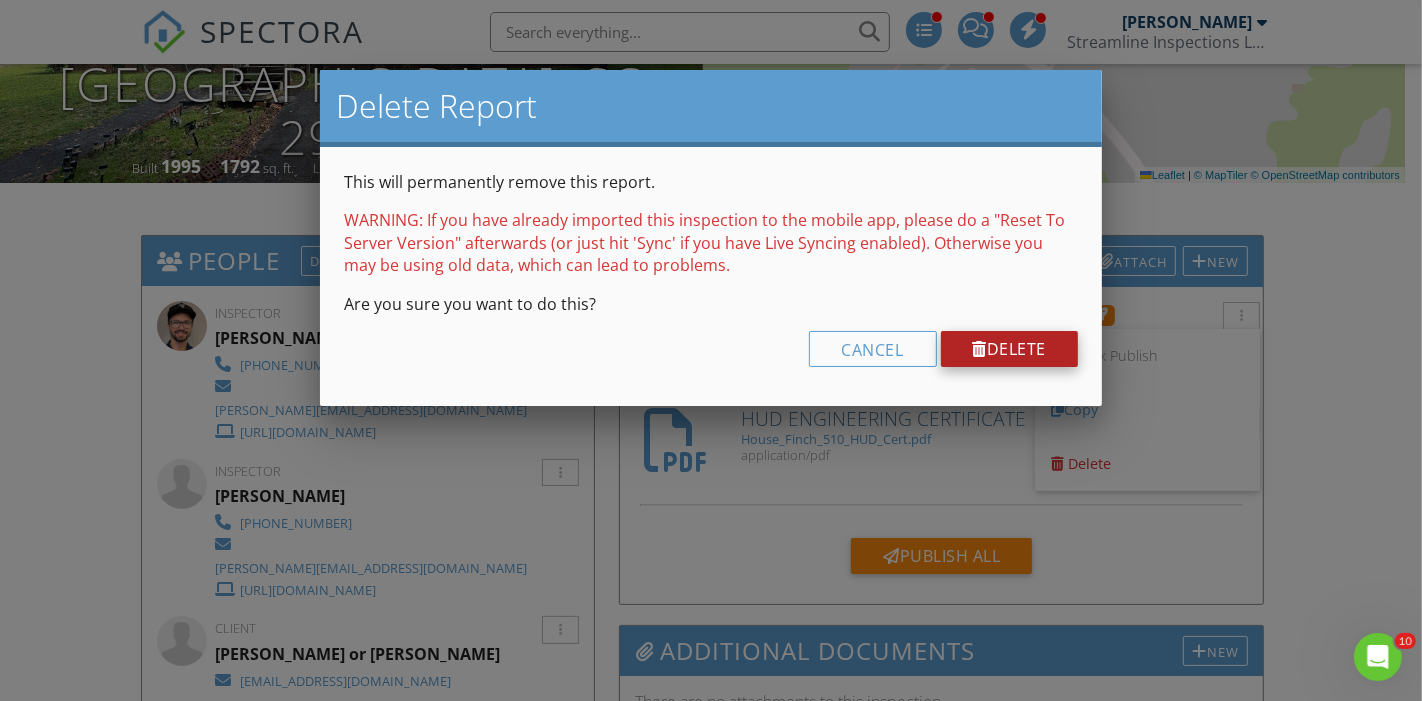 click on "Delete" at bounding box center [1010, 349] 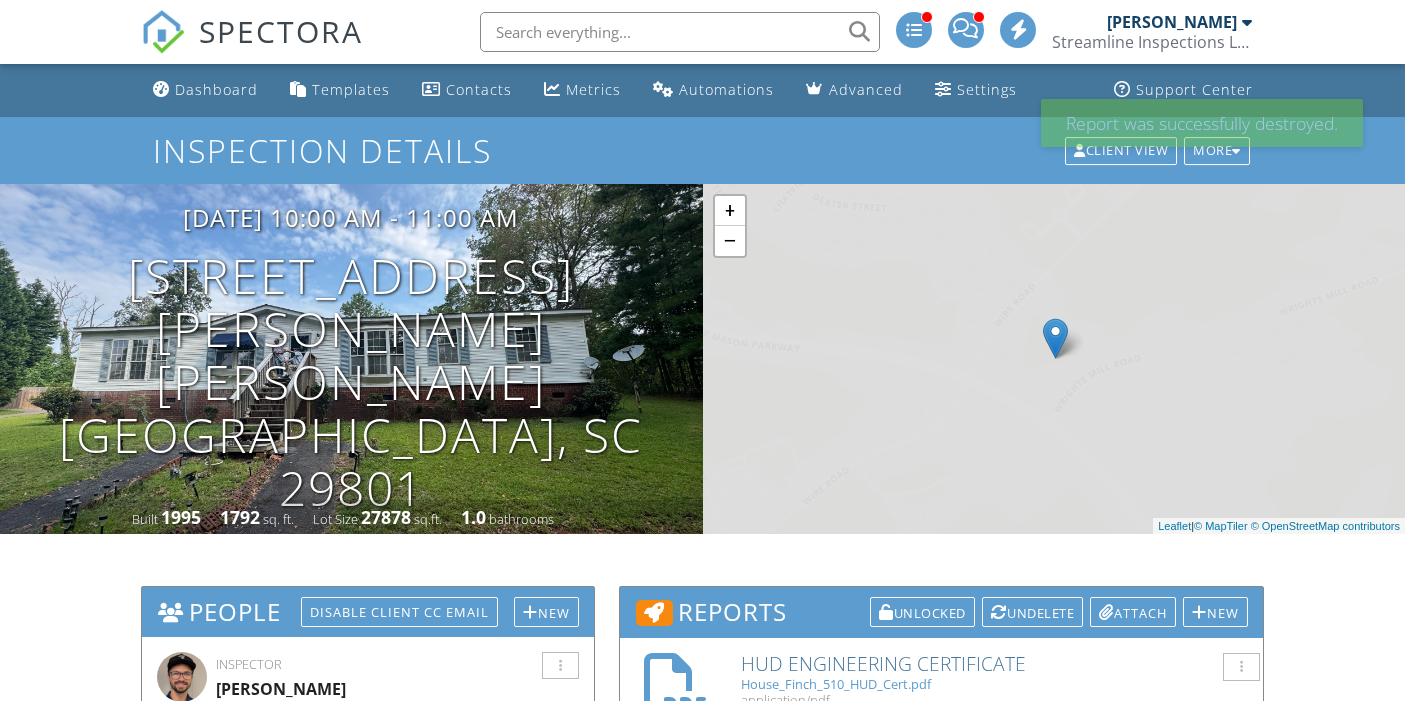 scroll, scrollTop: 0, scrollLeft: 0, axis: both 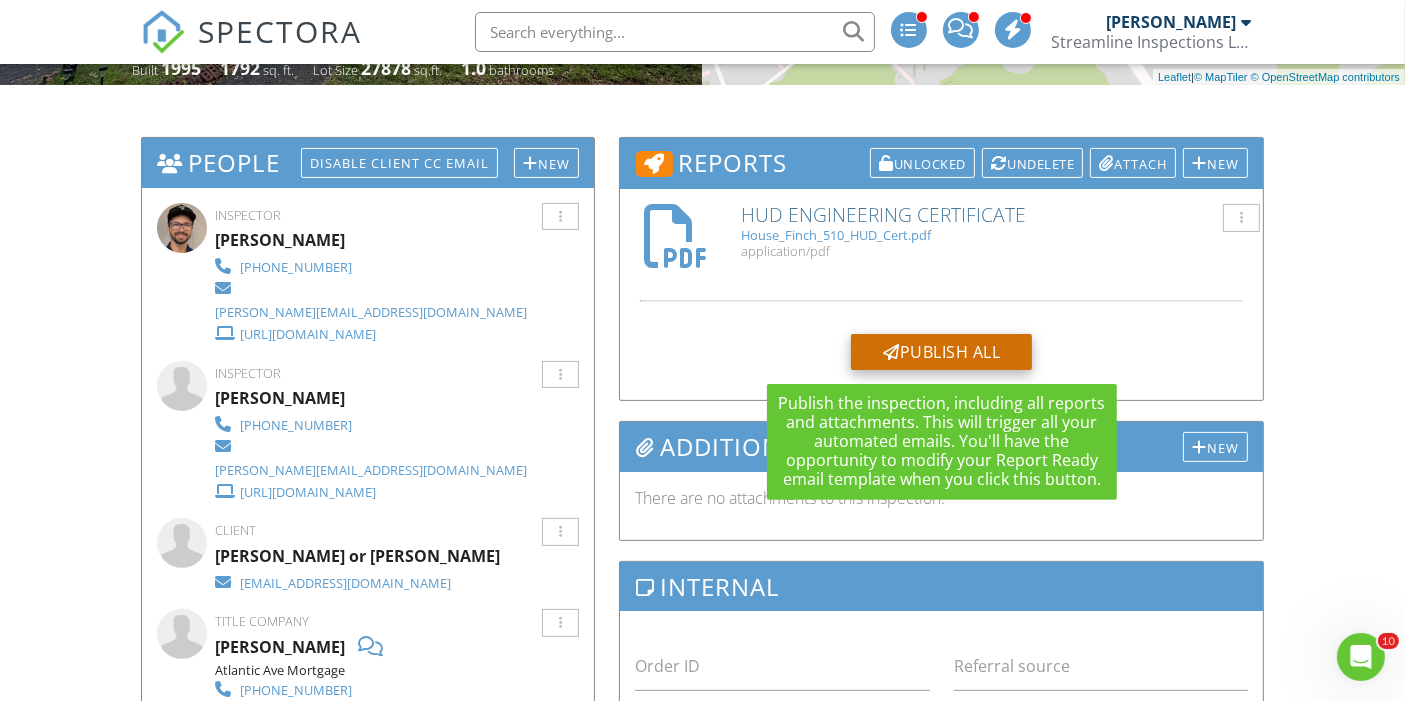 click on "Publish All" at bounding box center (941, 352) 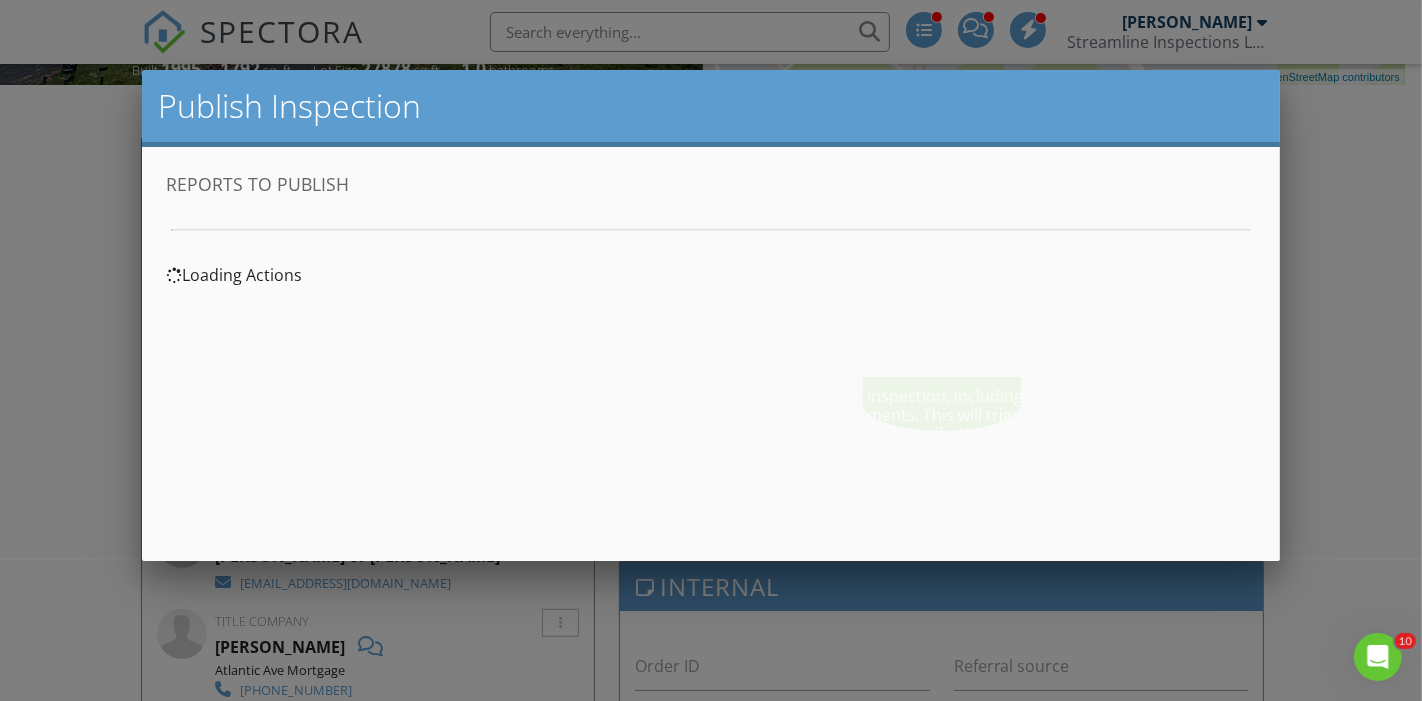 scroll, scrollTop: 0, scrollLeft: 0, axis: both 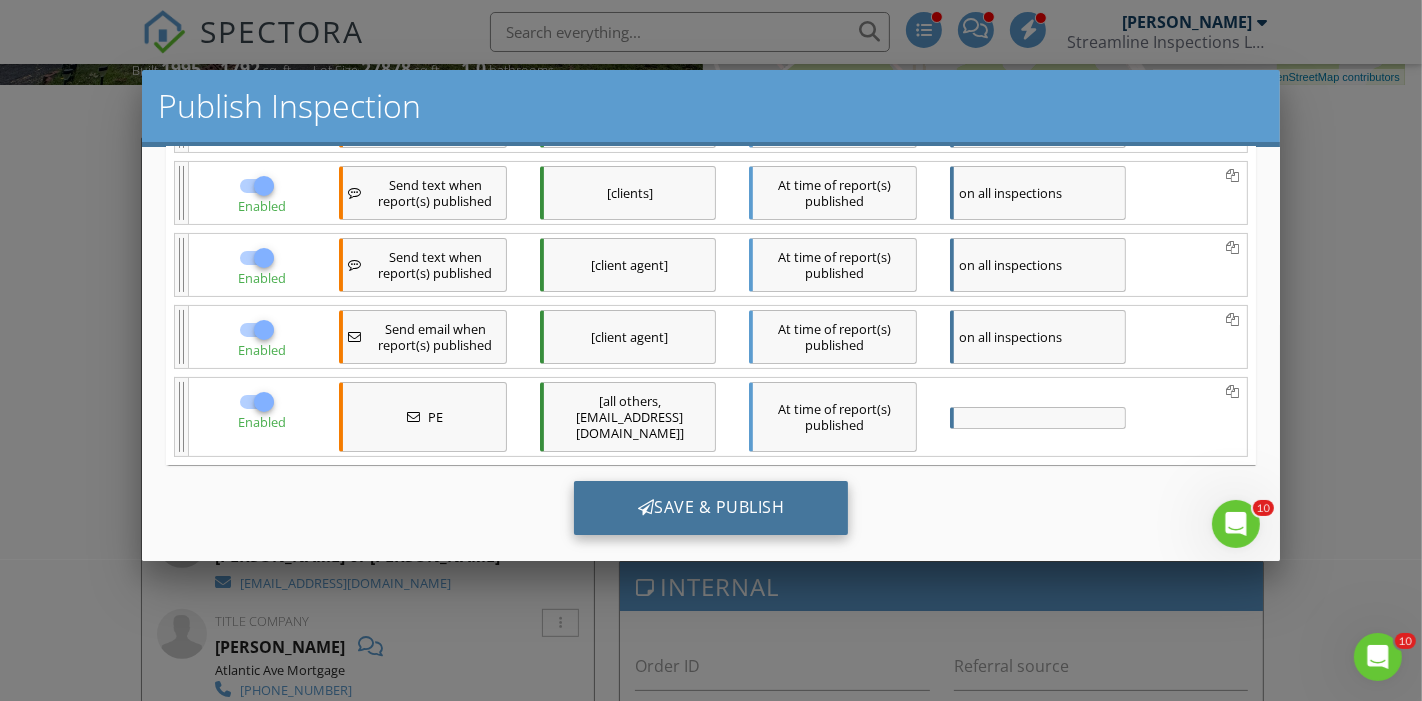 click on "Save & Publish" at bounding box center (711, 508) 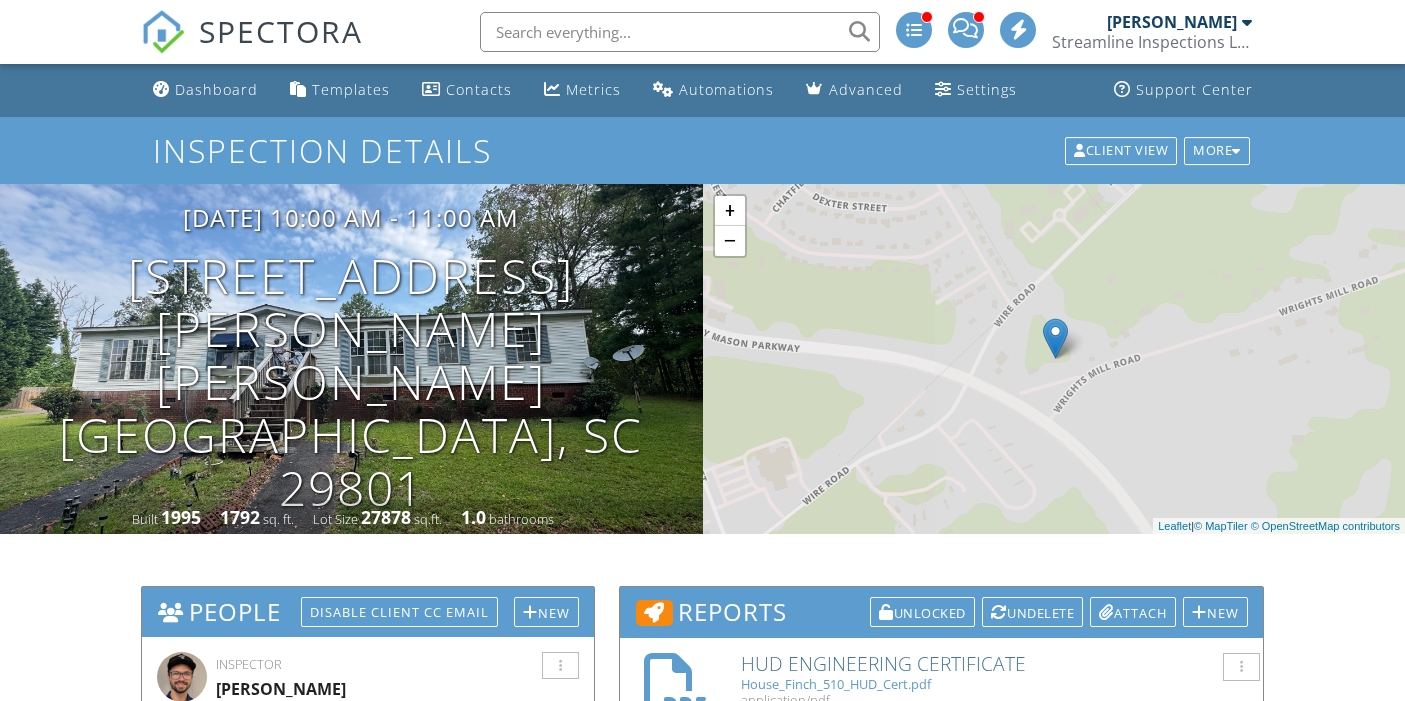 scroll, scrollTop: 0, scrollLeft: 0, axis: both 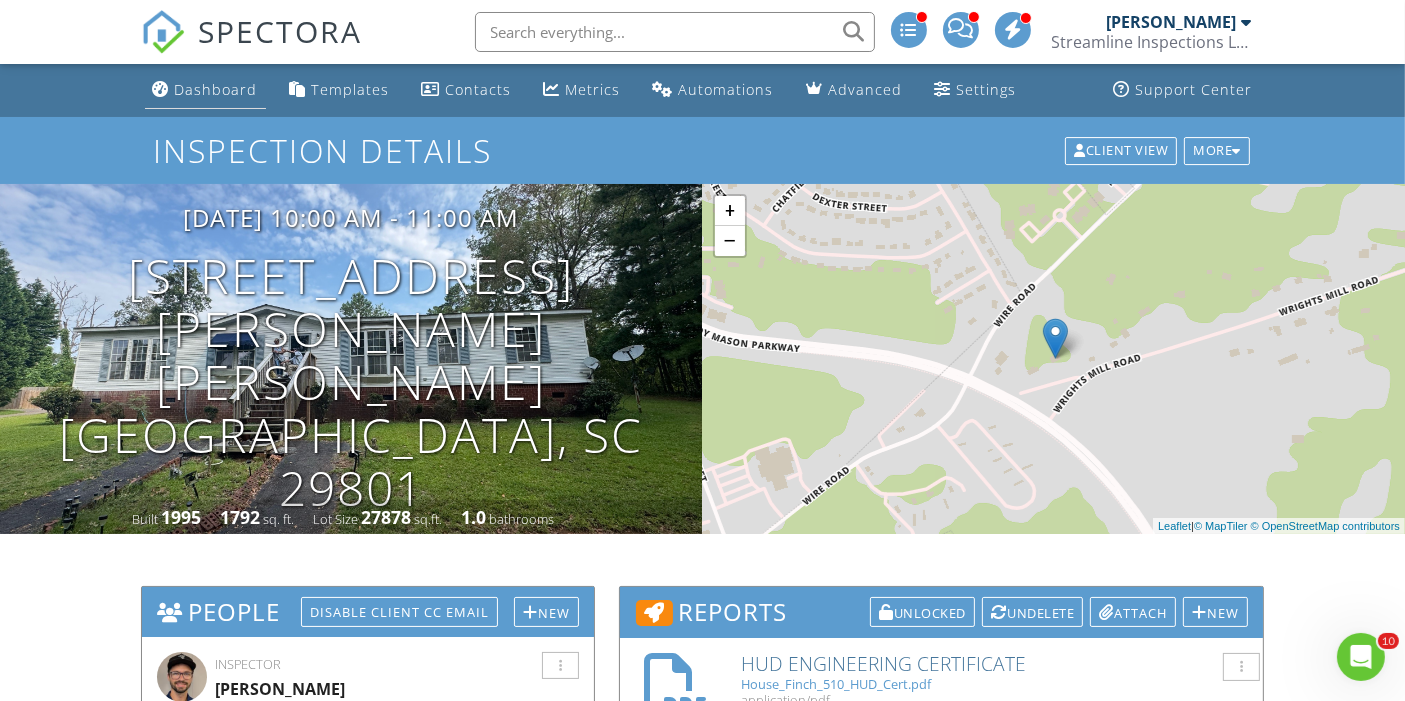 click on "Dashboard" at bounding box center (216, 89) 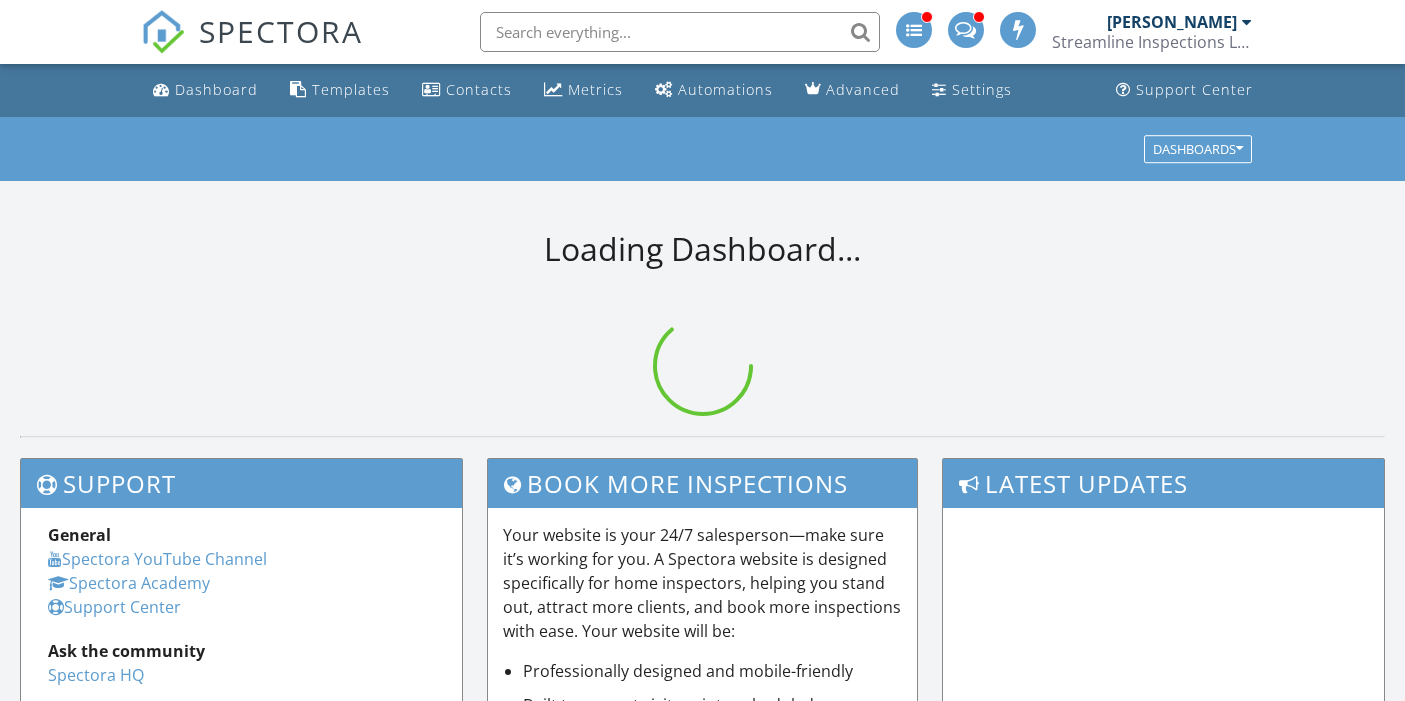 scroll, scrollTop: 0, scrollLeft: 0, axis: both 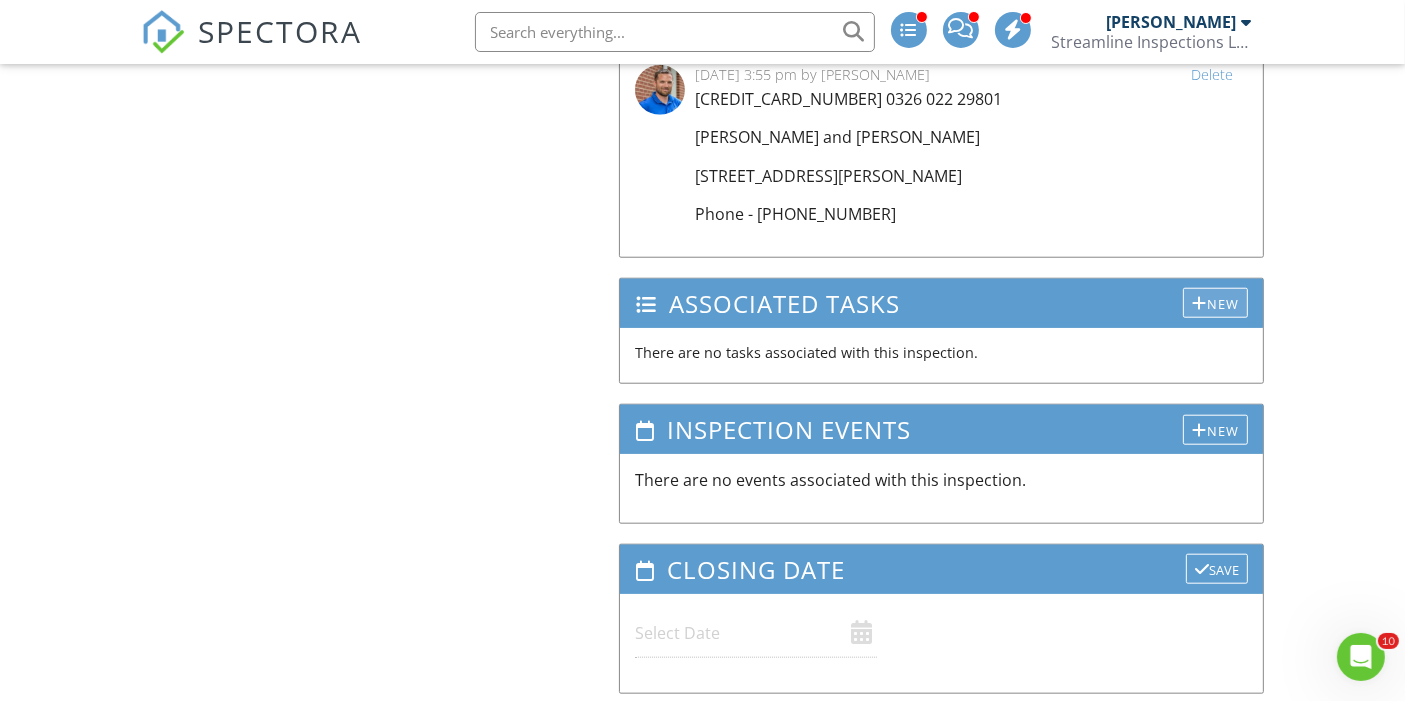 click on "New" at bounding box center (1215, 303) 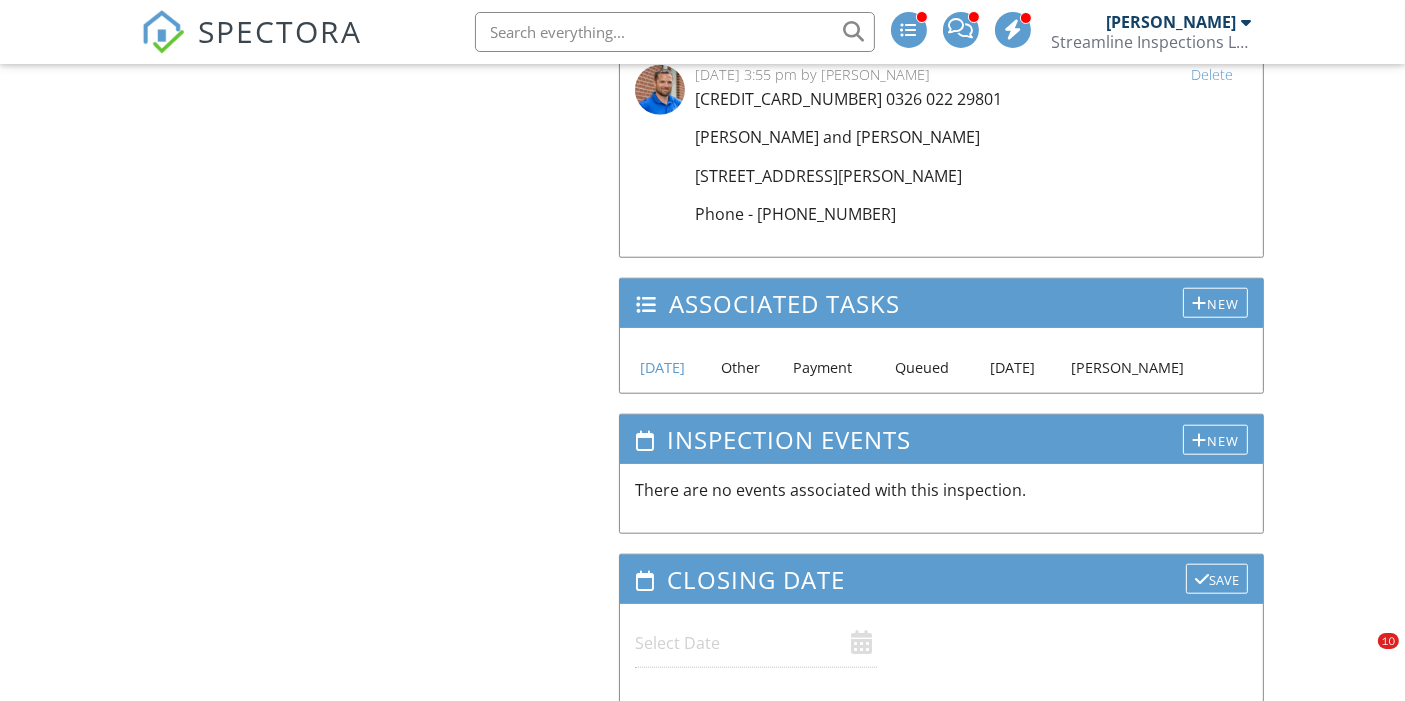 scroll, scrollTop: 1864, scrollLeft: 0, axis: vertical 